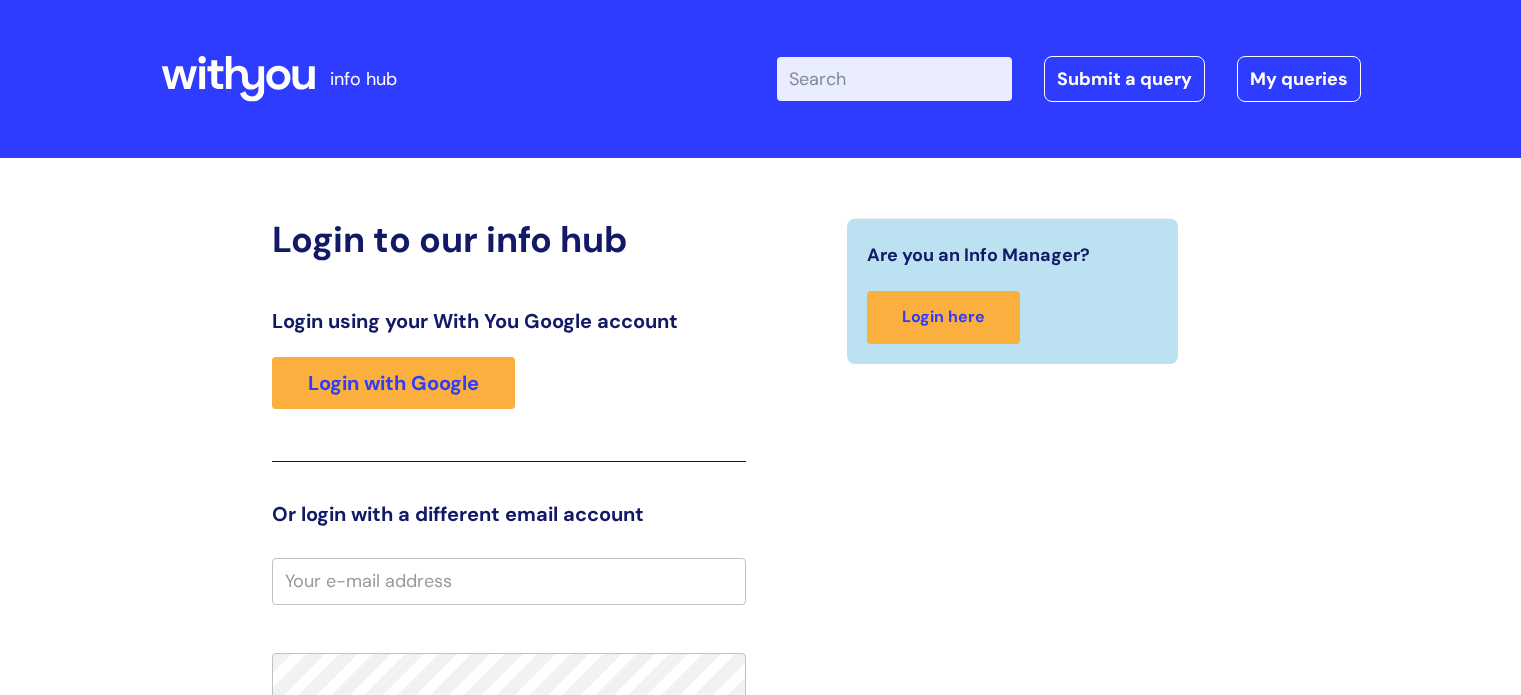 scroll, scrollTop: 0, scrollLeft: 0, axis: both 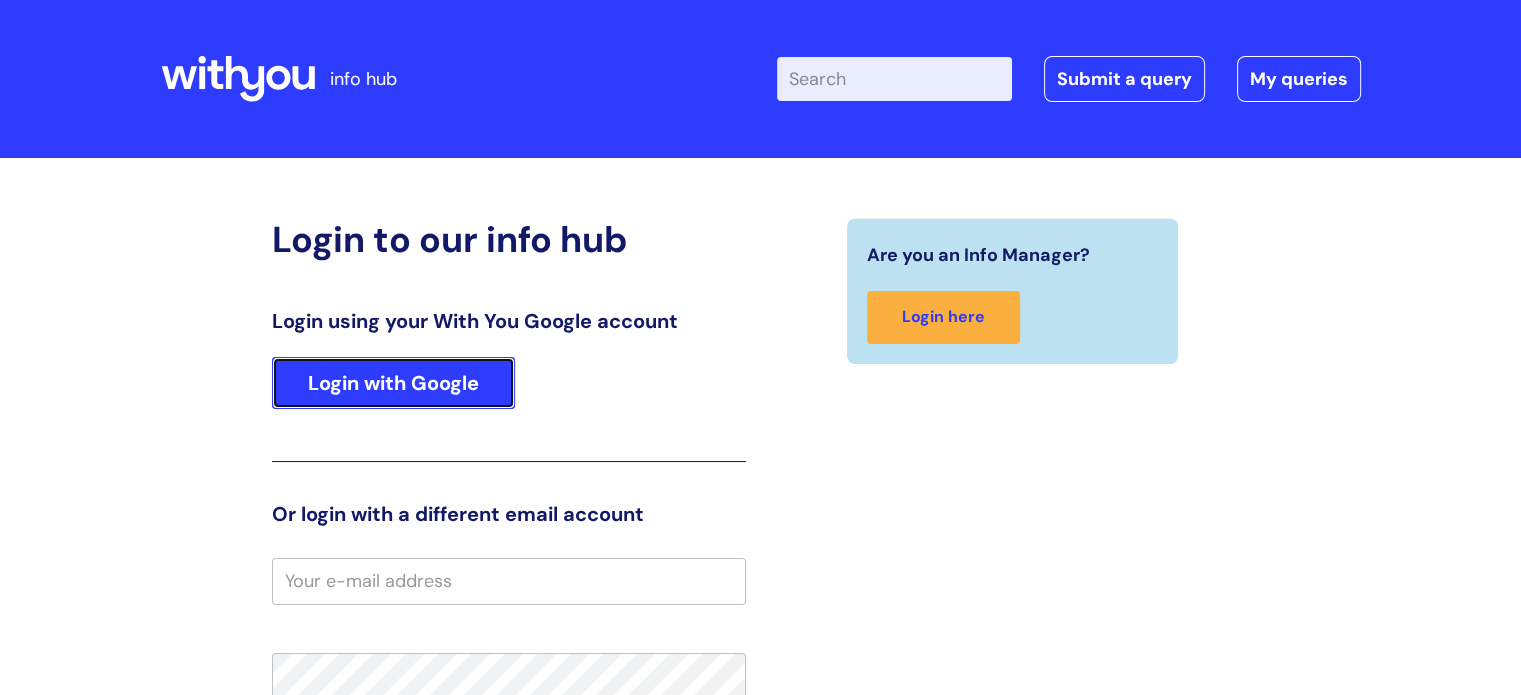click on "Login with Google" at bounding box center (393, 383) 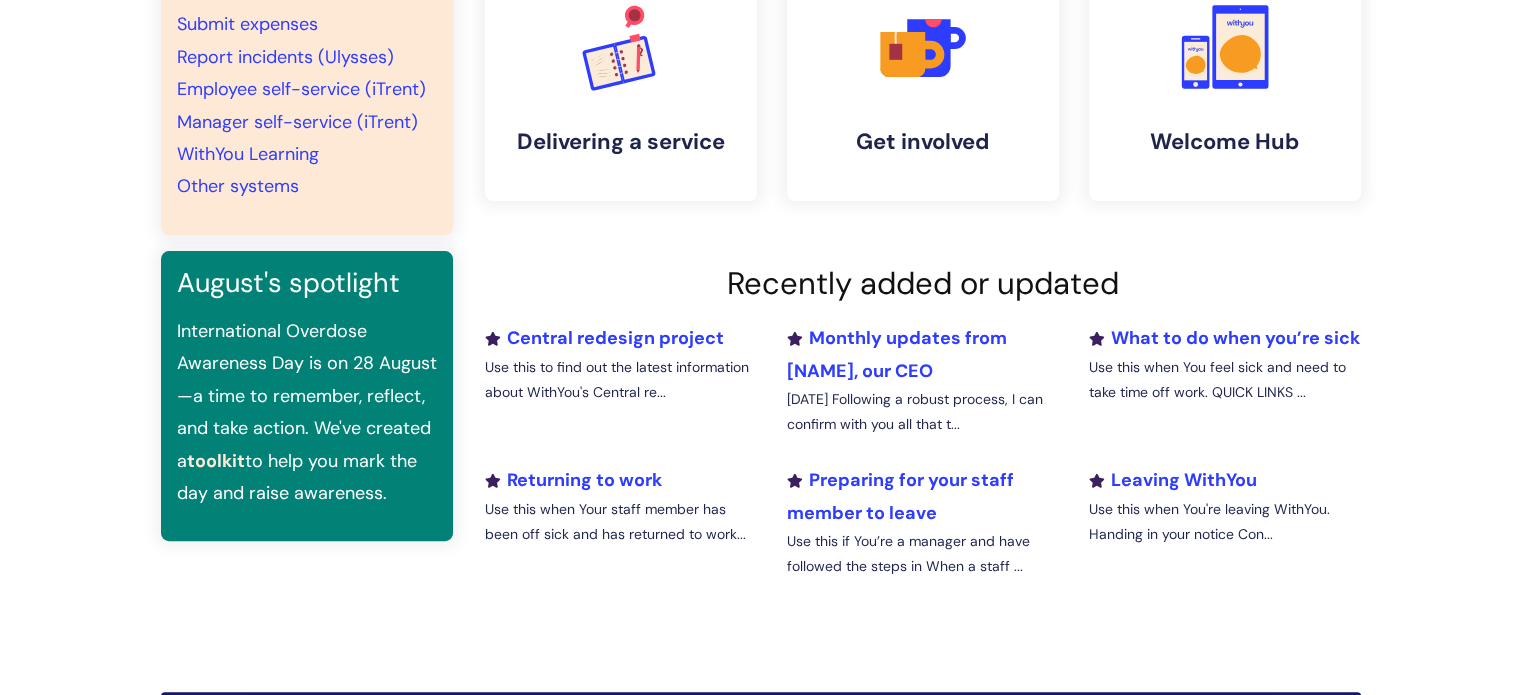 scroll, scrollTop: 500, scrollLeft: 0, axis: vertical 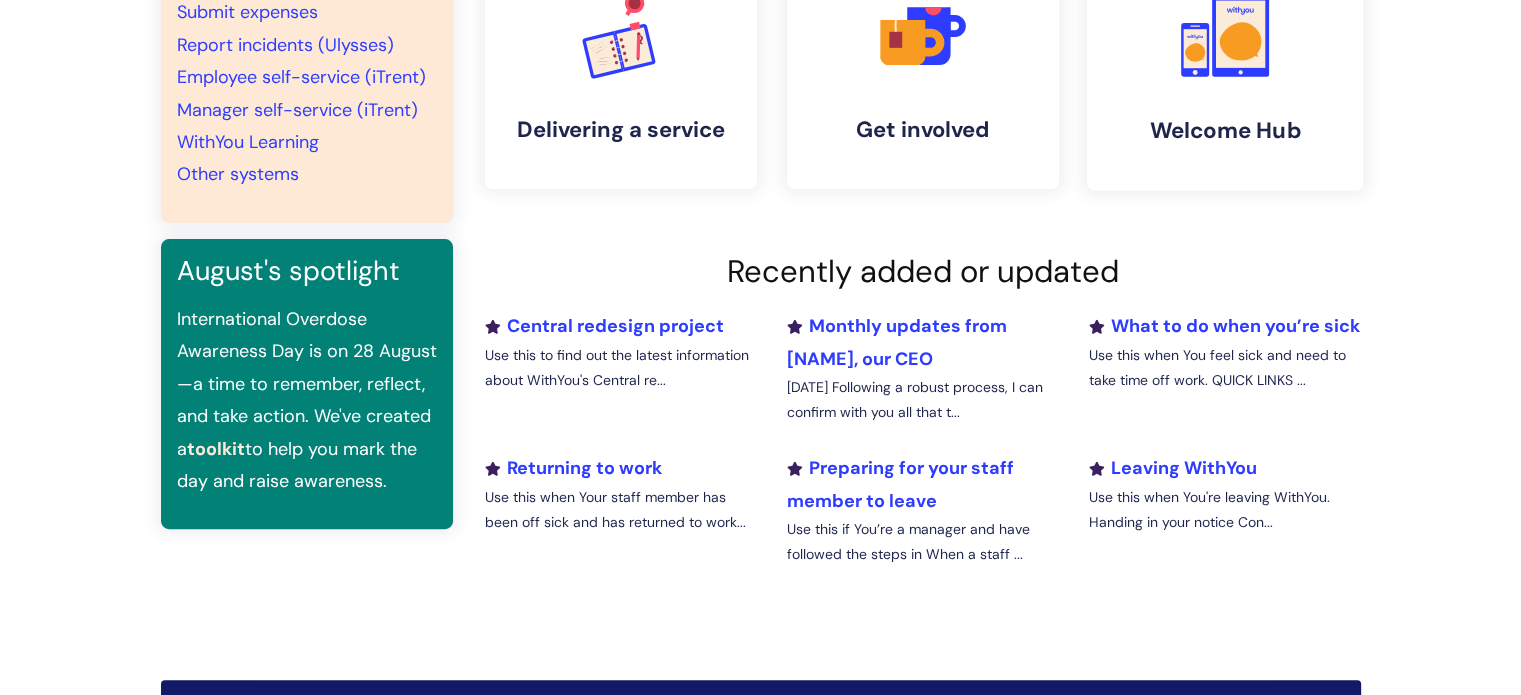 click 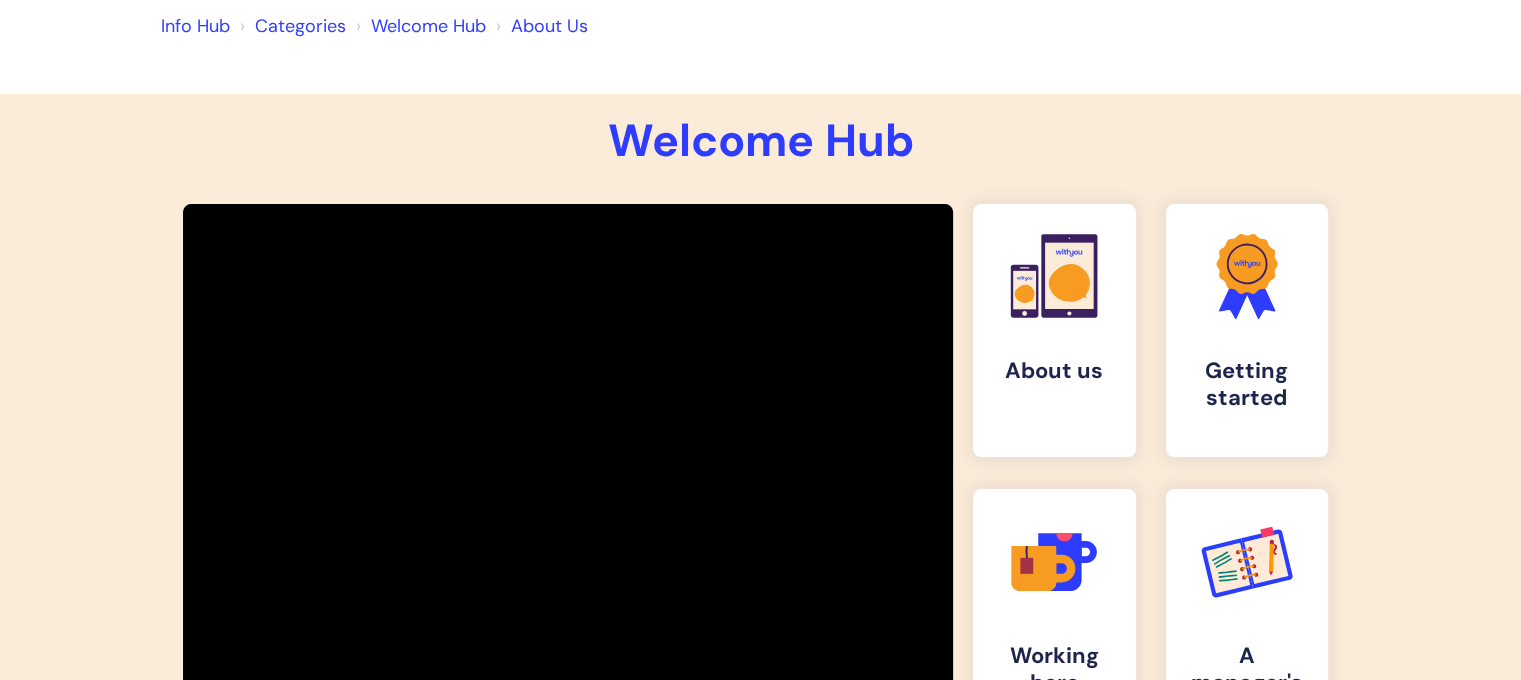 scroll, scrollTop: 0, scrollLeft: 0, axis: both 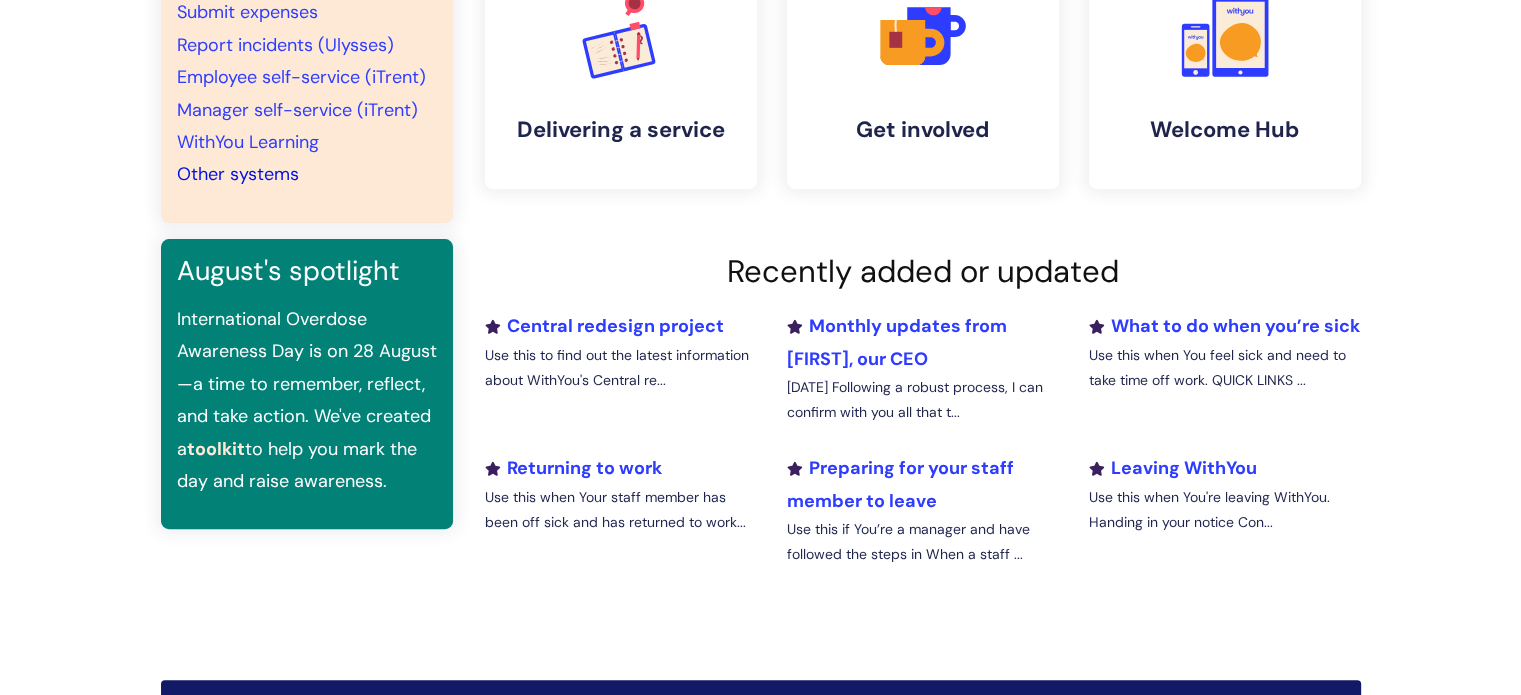 click on "Other systems" at bounding box center [238, 174] 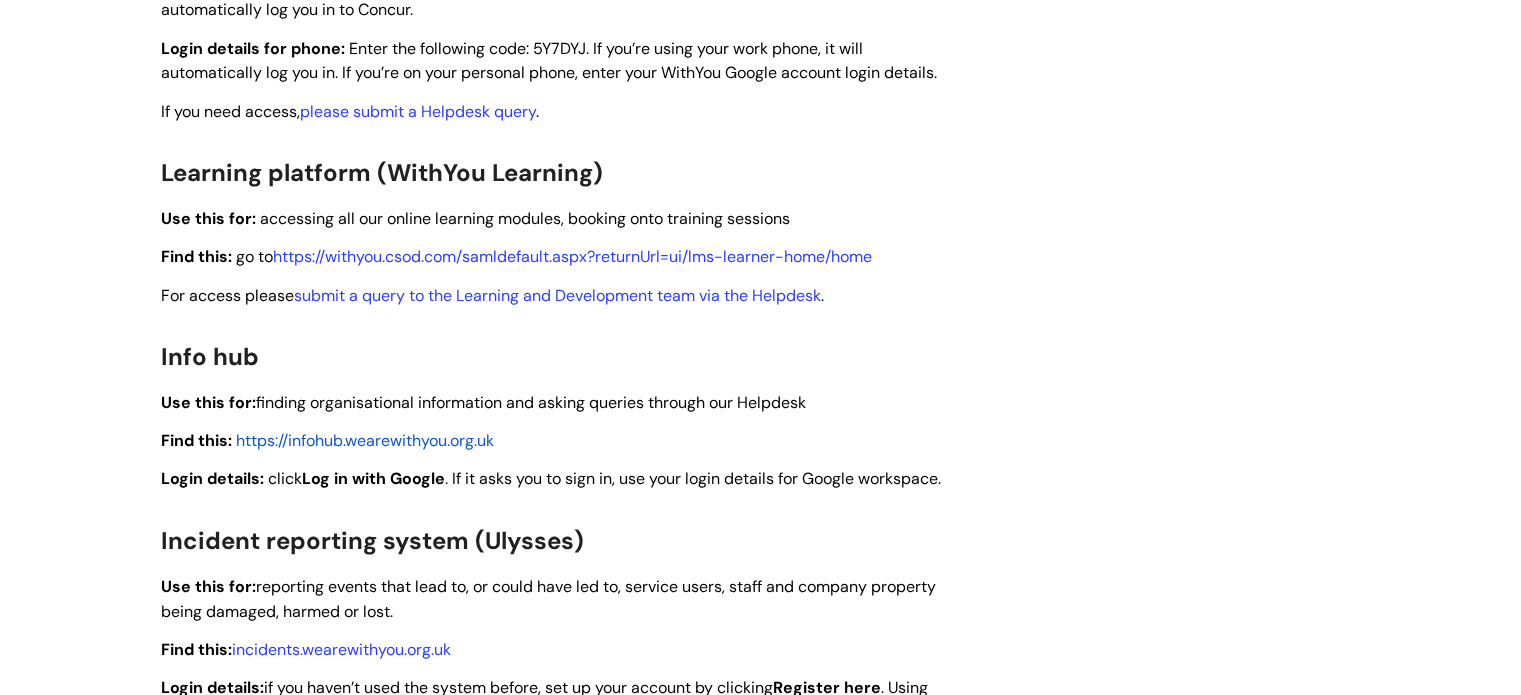 scroll, scrollTop: 1400, scrollLeft: 0, axis: vertical 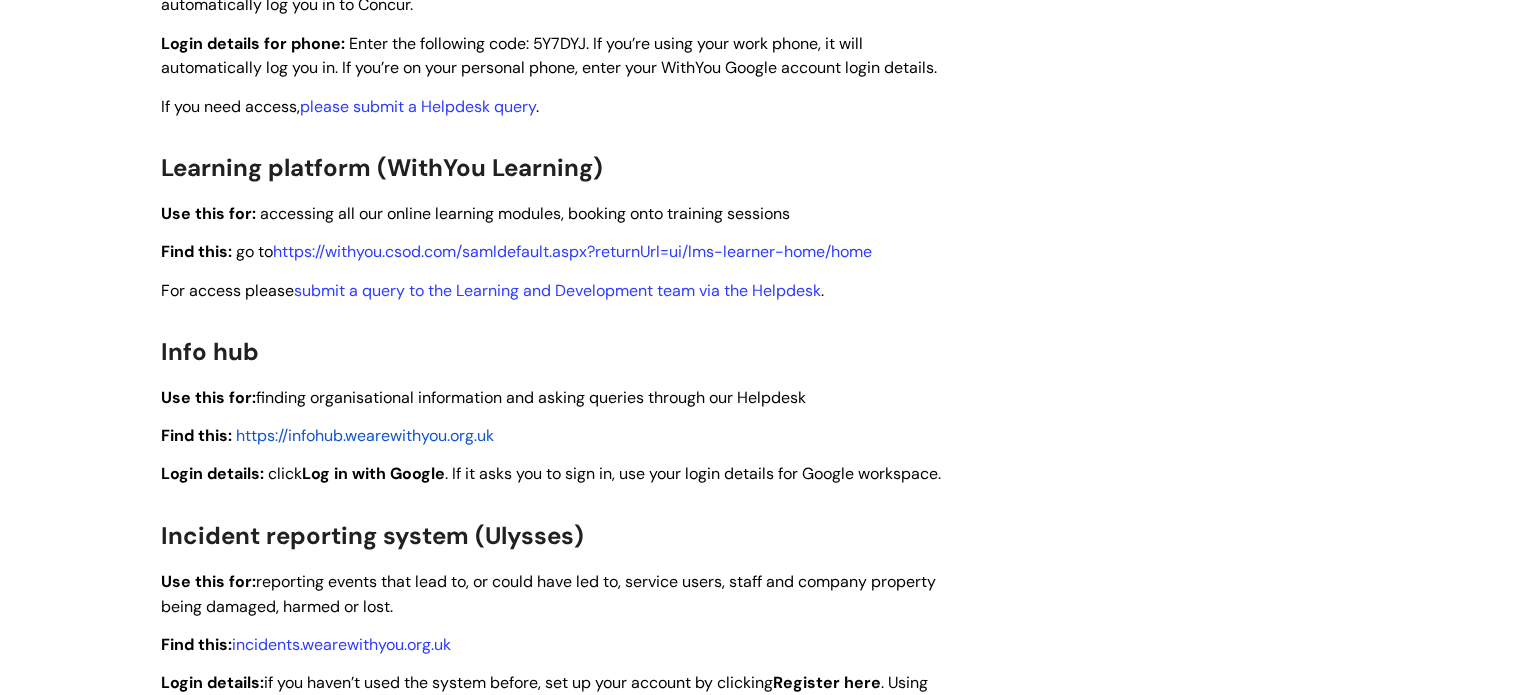 click on "https://infohub.wearewithyou.org.uk" at bounding box center (365, 435) 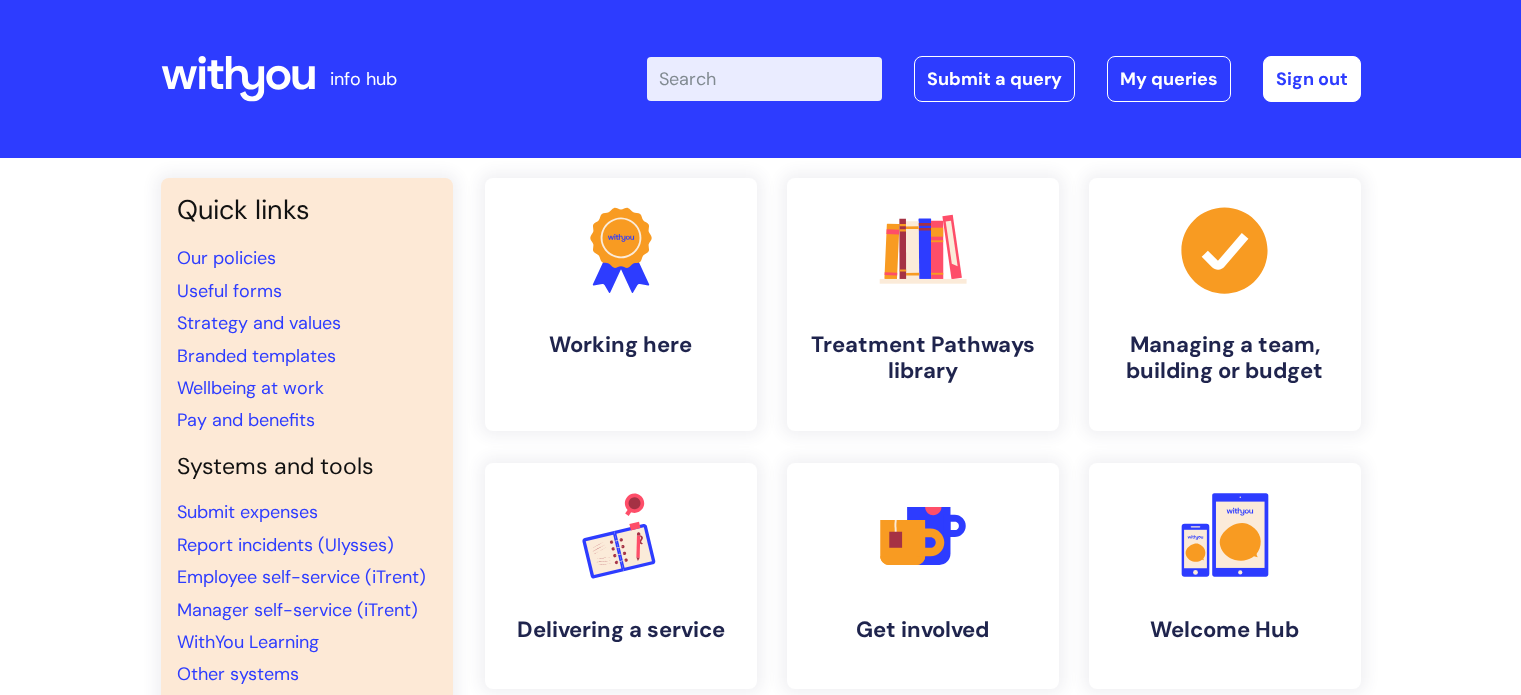 scroll, scrollTop: 0, scrollLeft: 0, axis: both 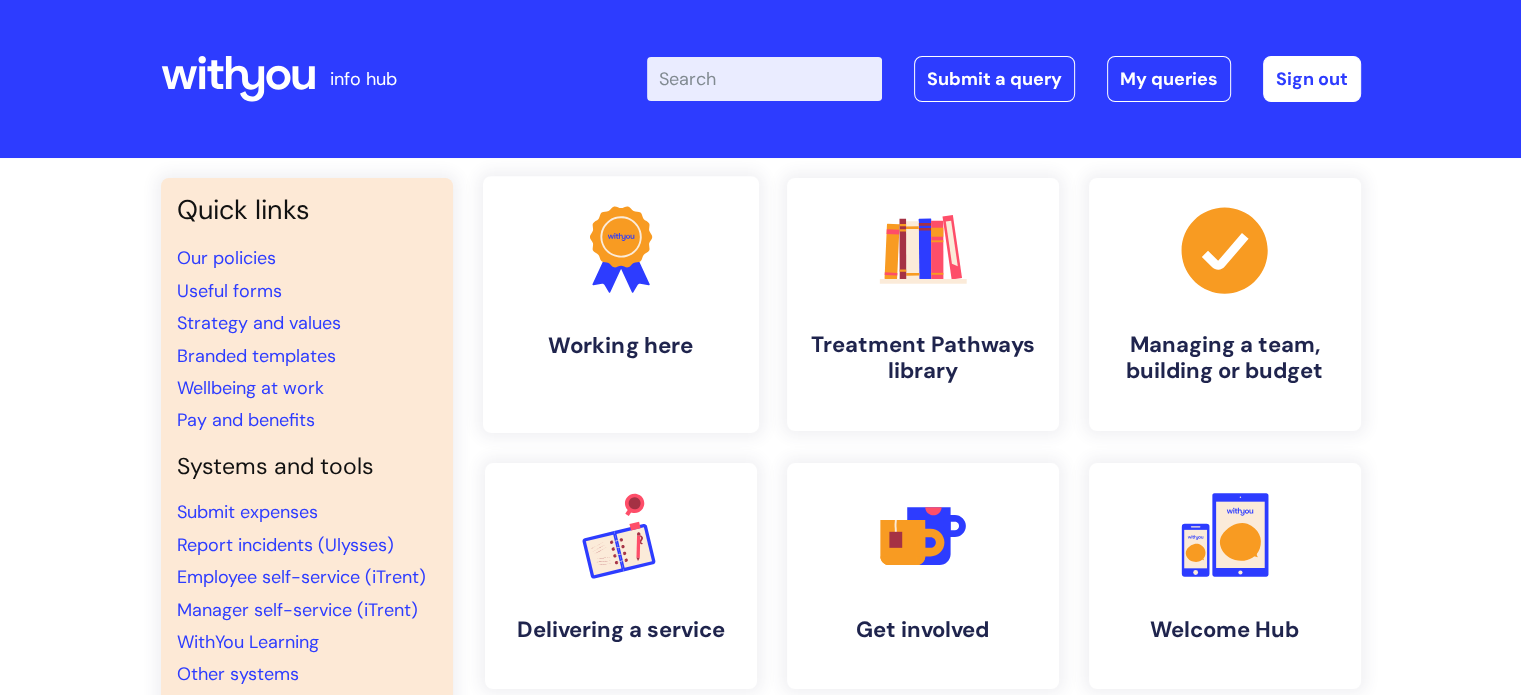 click on ".cls-1{fill:#f89b22;}.cls-1,.cls-2,.cls-3{stroke-width:0px;}.cls-2{fill:#2d3cff;}.cls-3{fill:#3b2060;}" 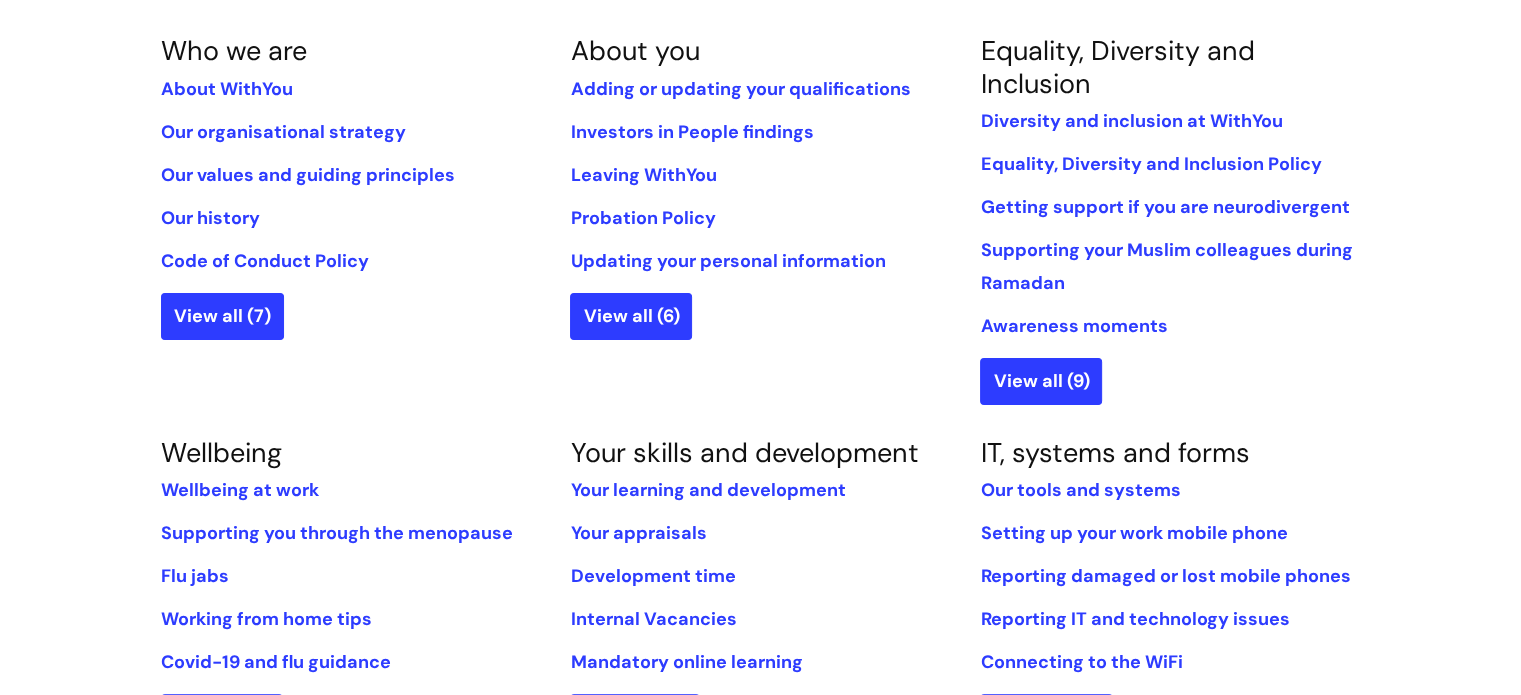 scroll, scrollTop: 500, scrollLeft: 0, axis: vertical 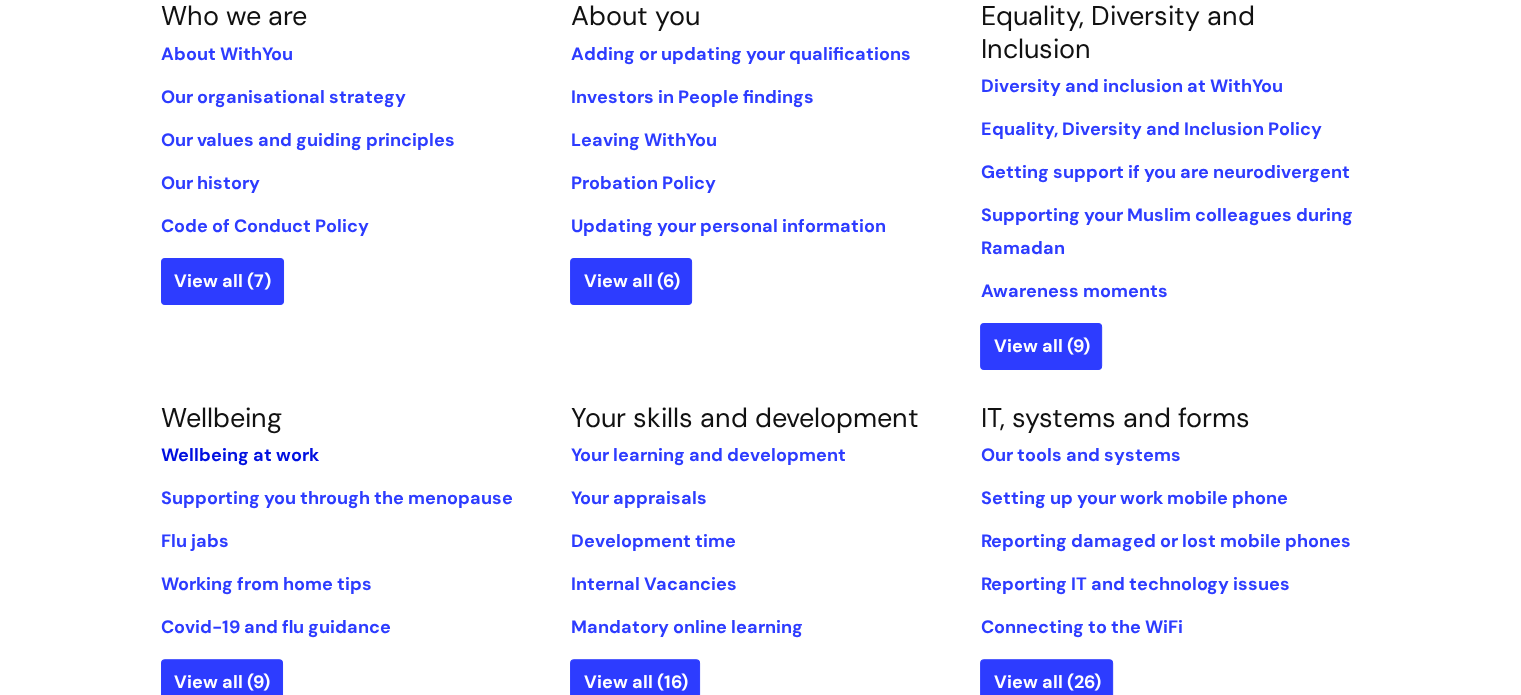 click on "Wellbeing at work" at bounding box center [240, 455] 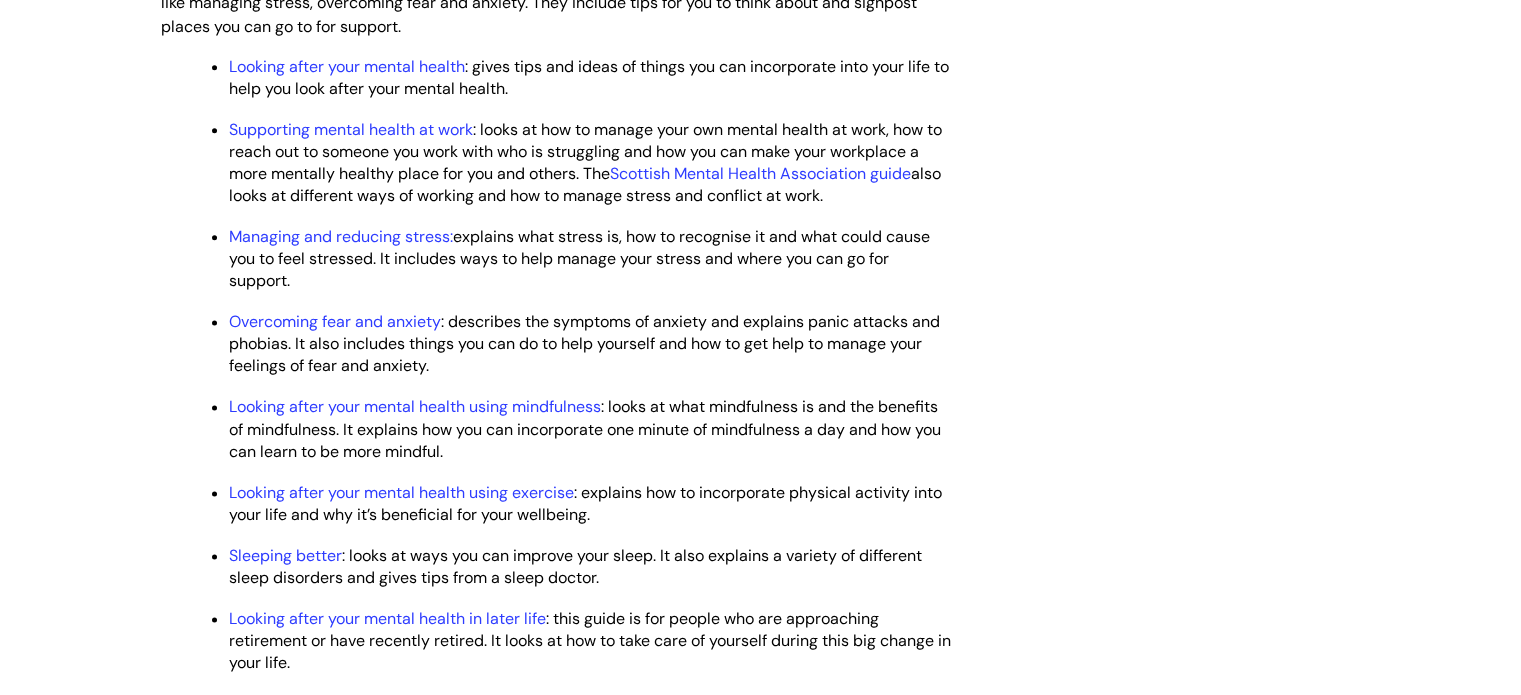 scroll, scrollTop: 3000, scrollLeft: 0, axis: vertical 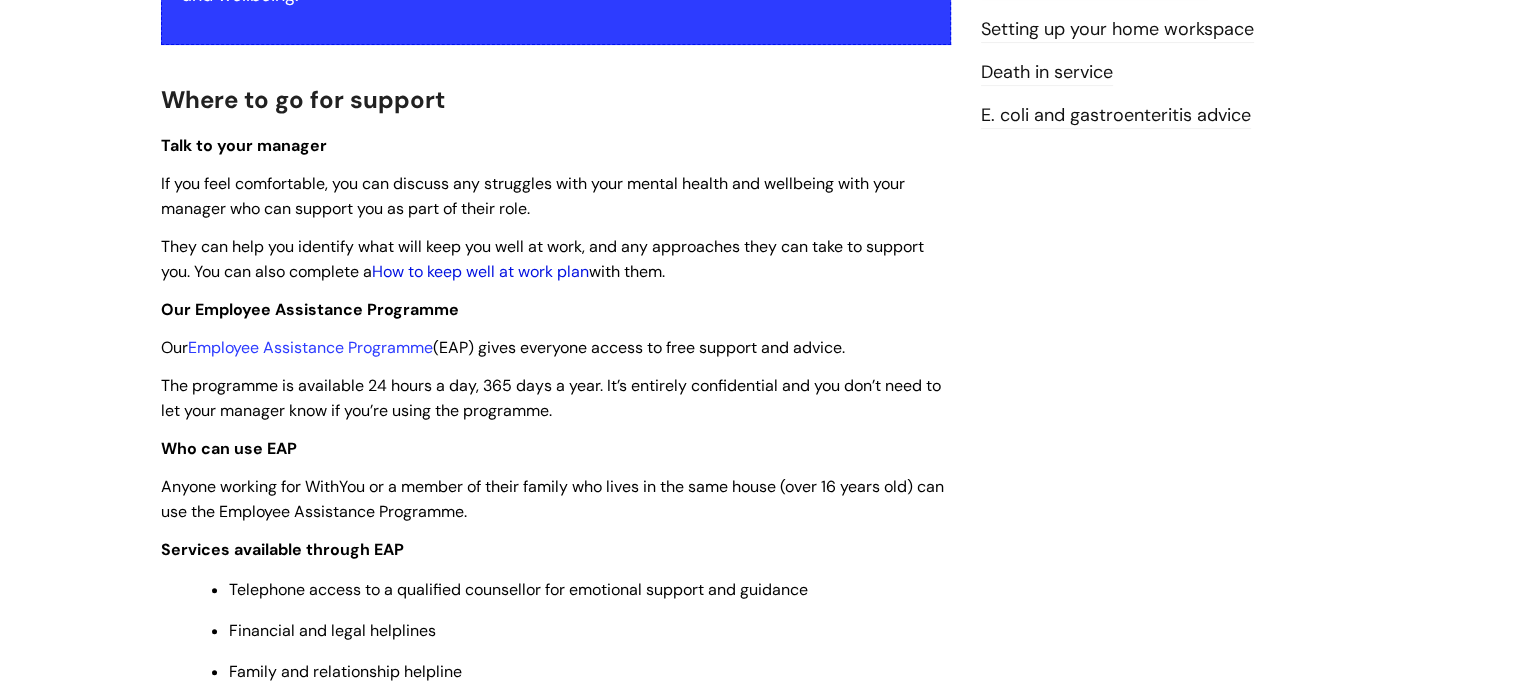 click on "How to keep well at work plan" at bounding box center [480, 271] 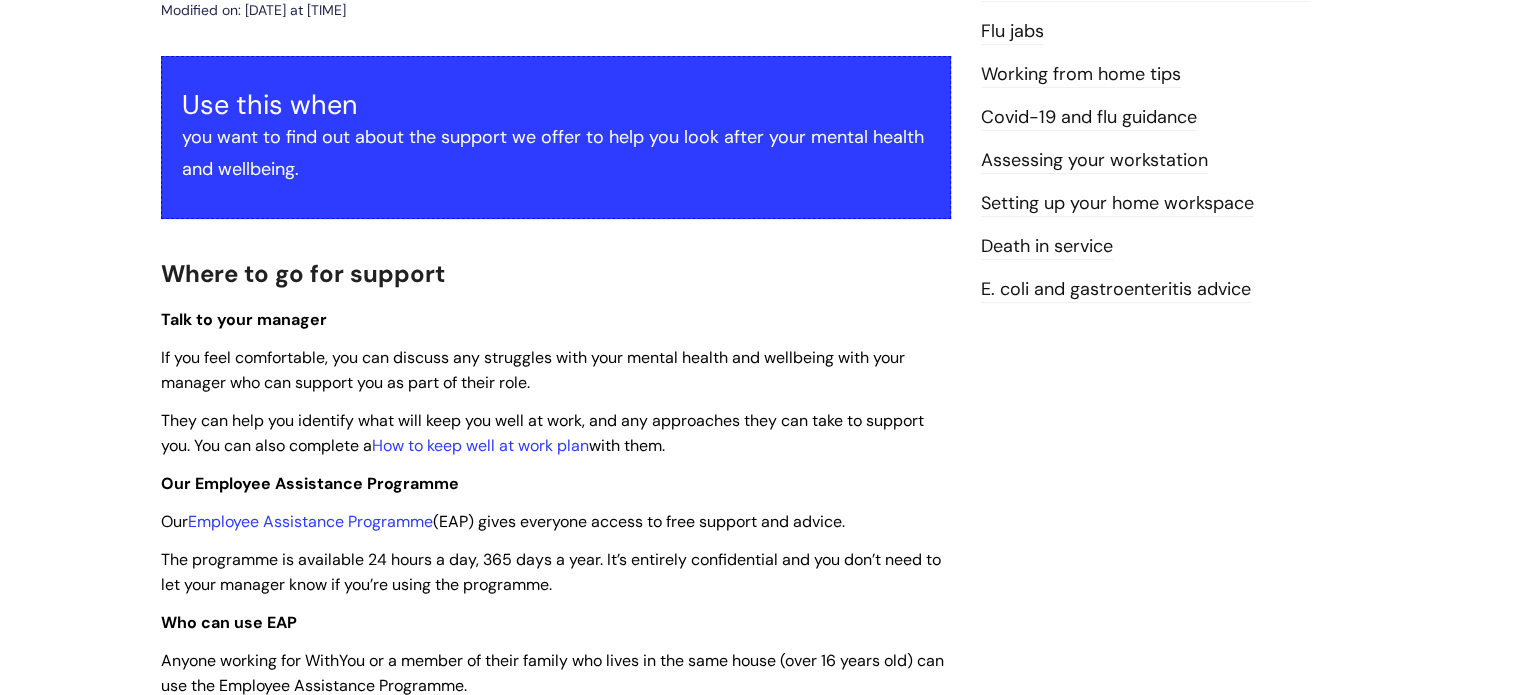 scroll, scrollTop: 0, scrollLeft: 0, axis: both 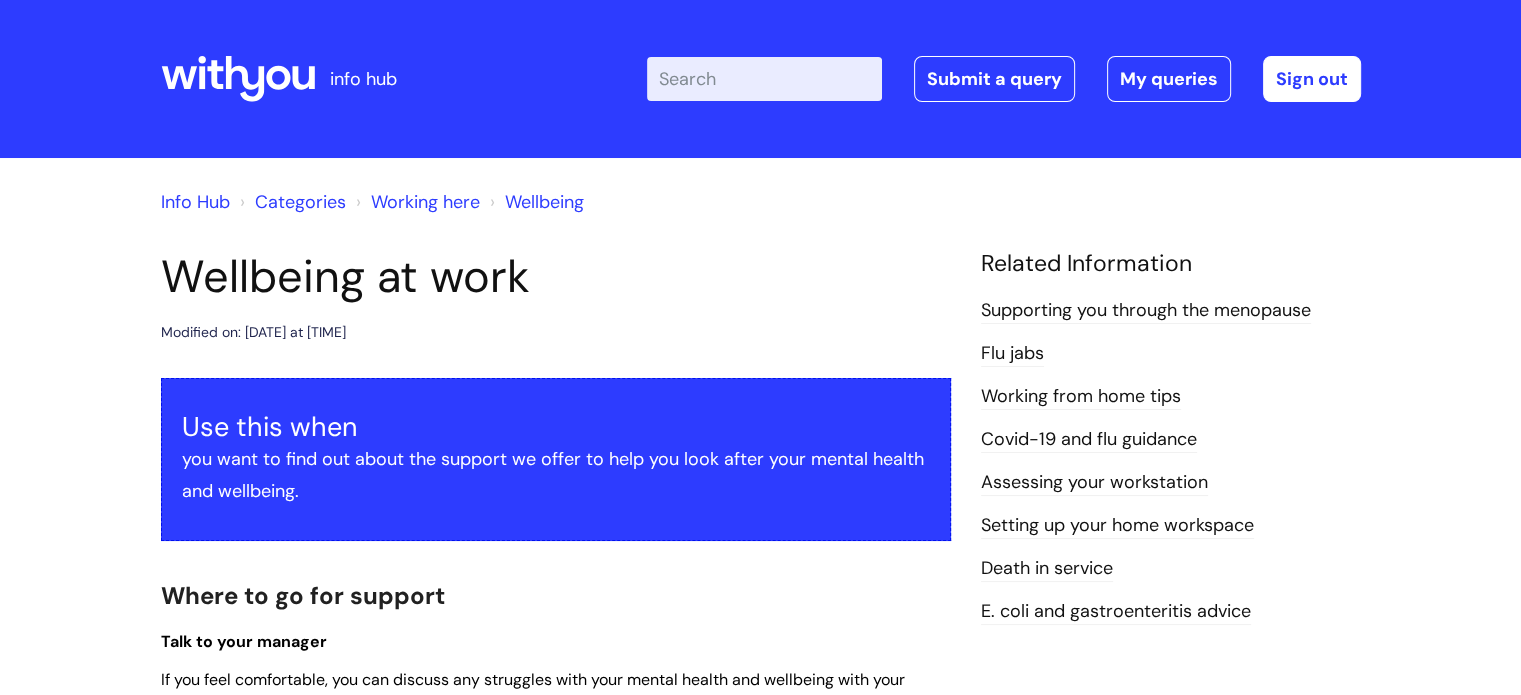 click on "Enter your search term here..." at bounding box center [764, 79] 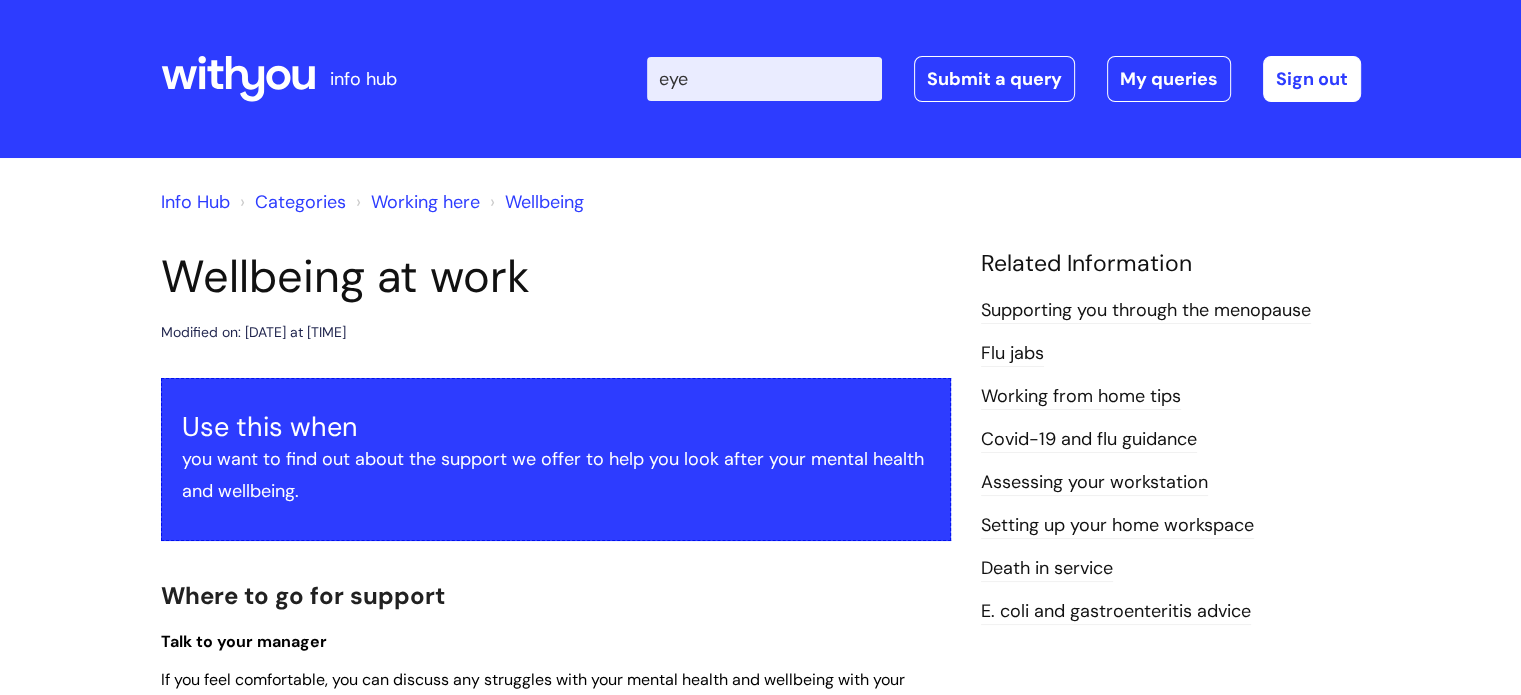 type on "eye" 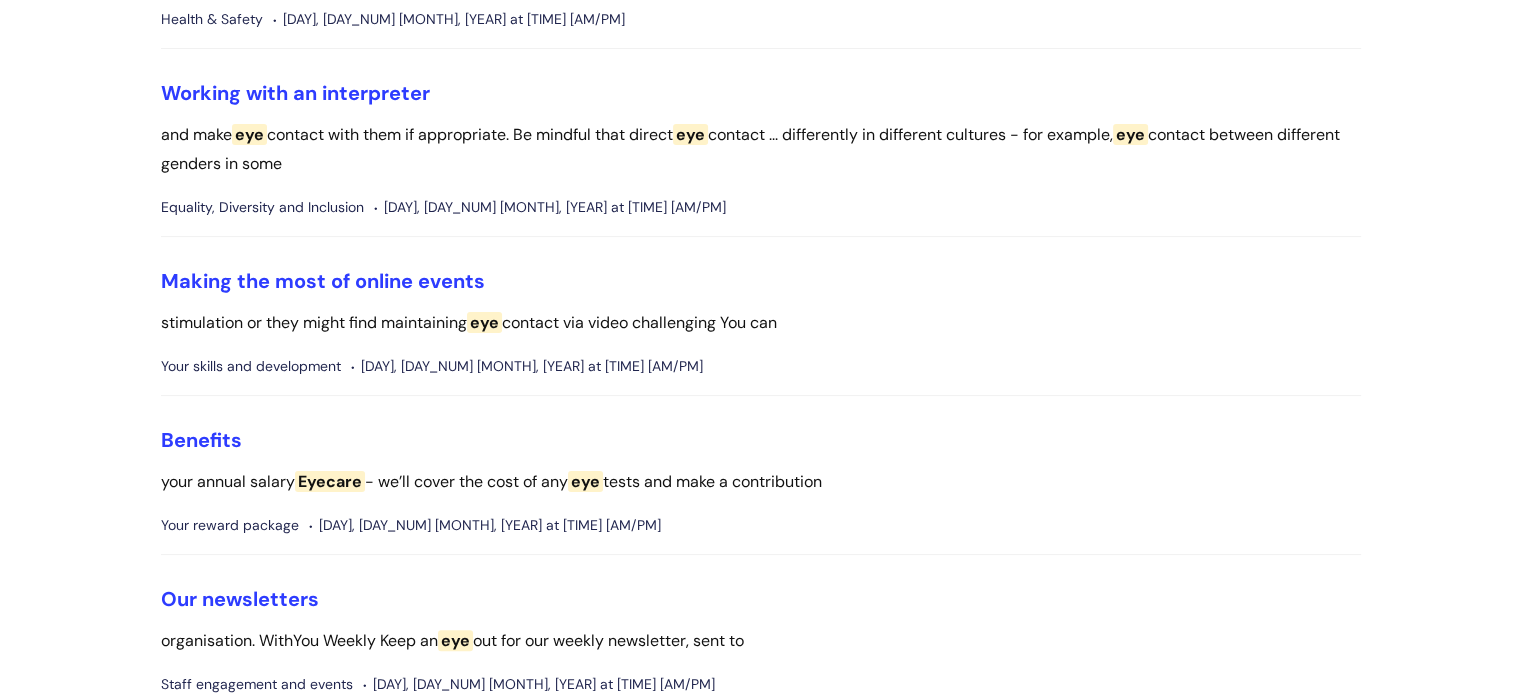 scroll, scrollTop: 500, scrollLeft: 0, axis: vertical 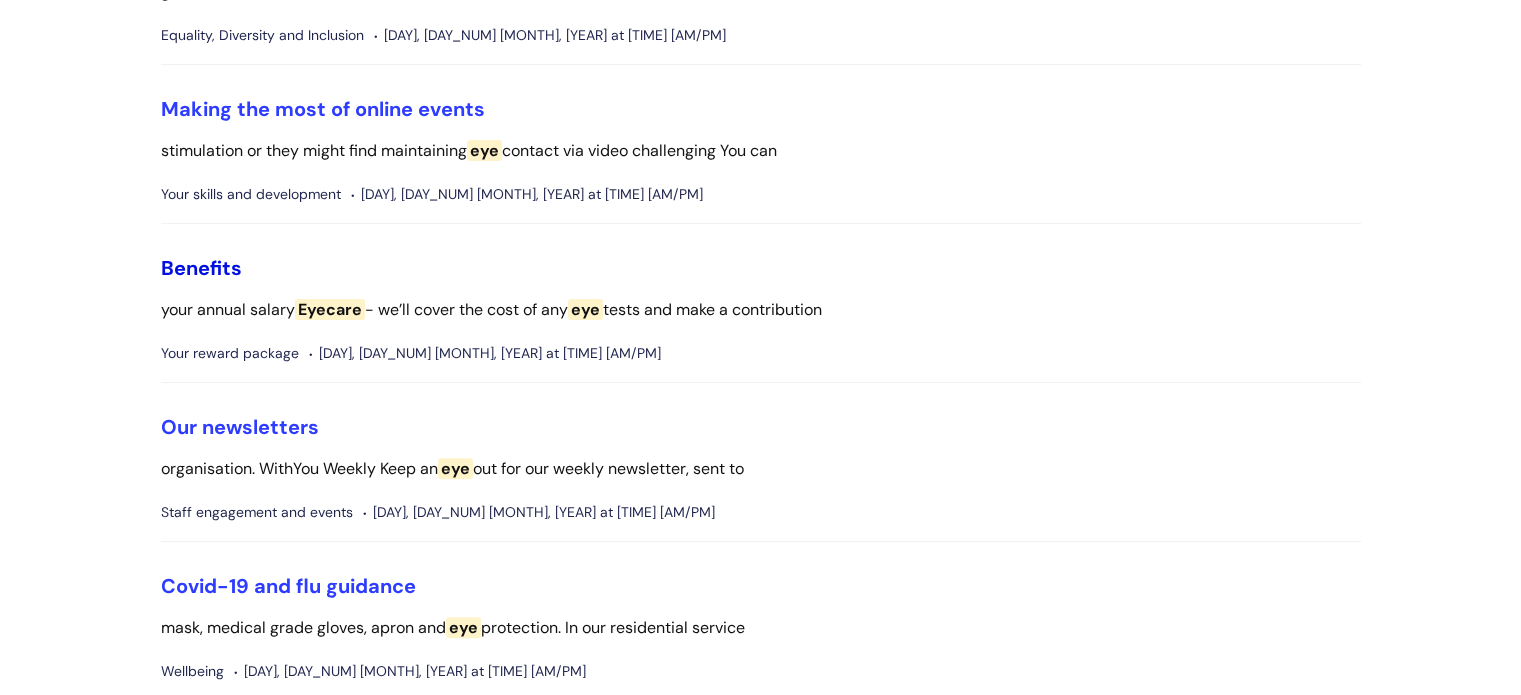 click on "Benefits" at bounding box center (201, 268) 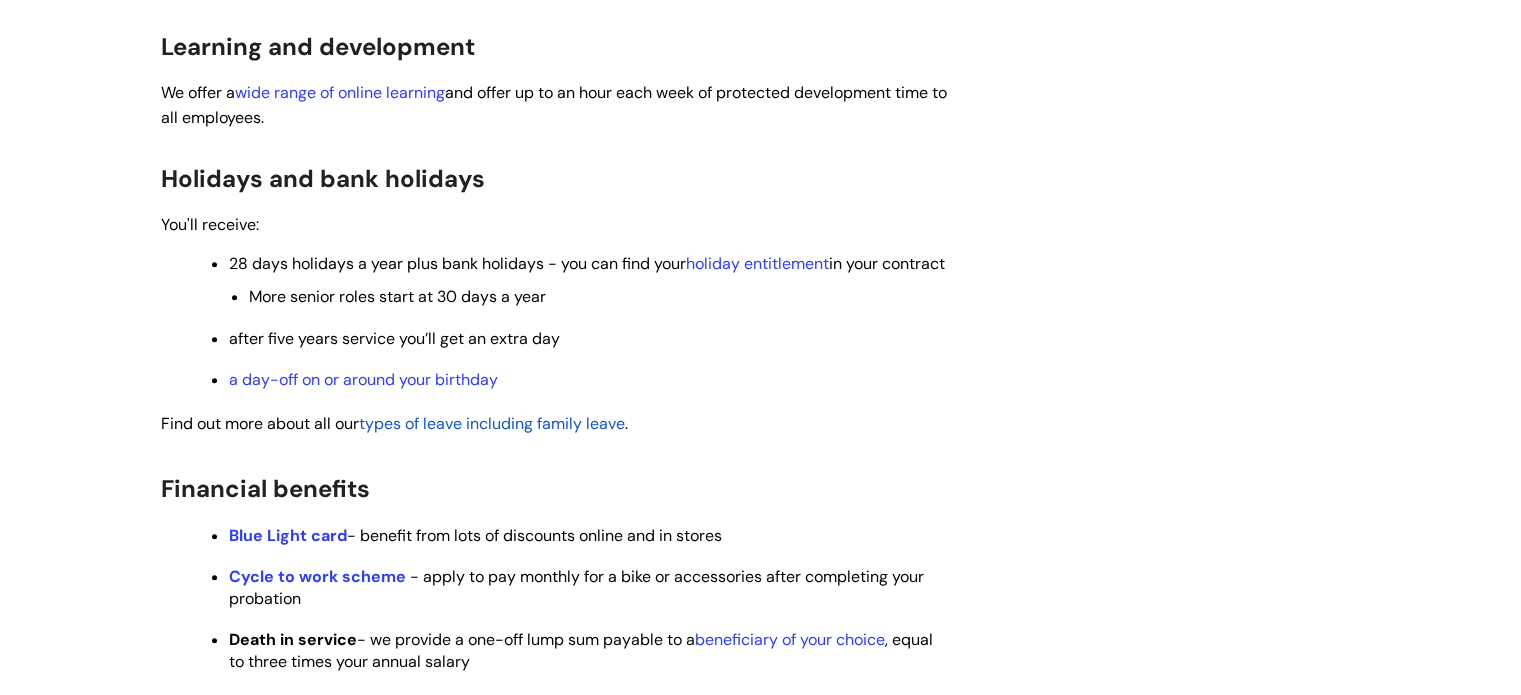 scroll, scrollTop: 900, scrollLeft: 0, axis: vertical 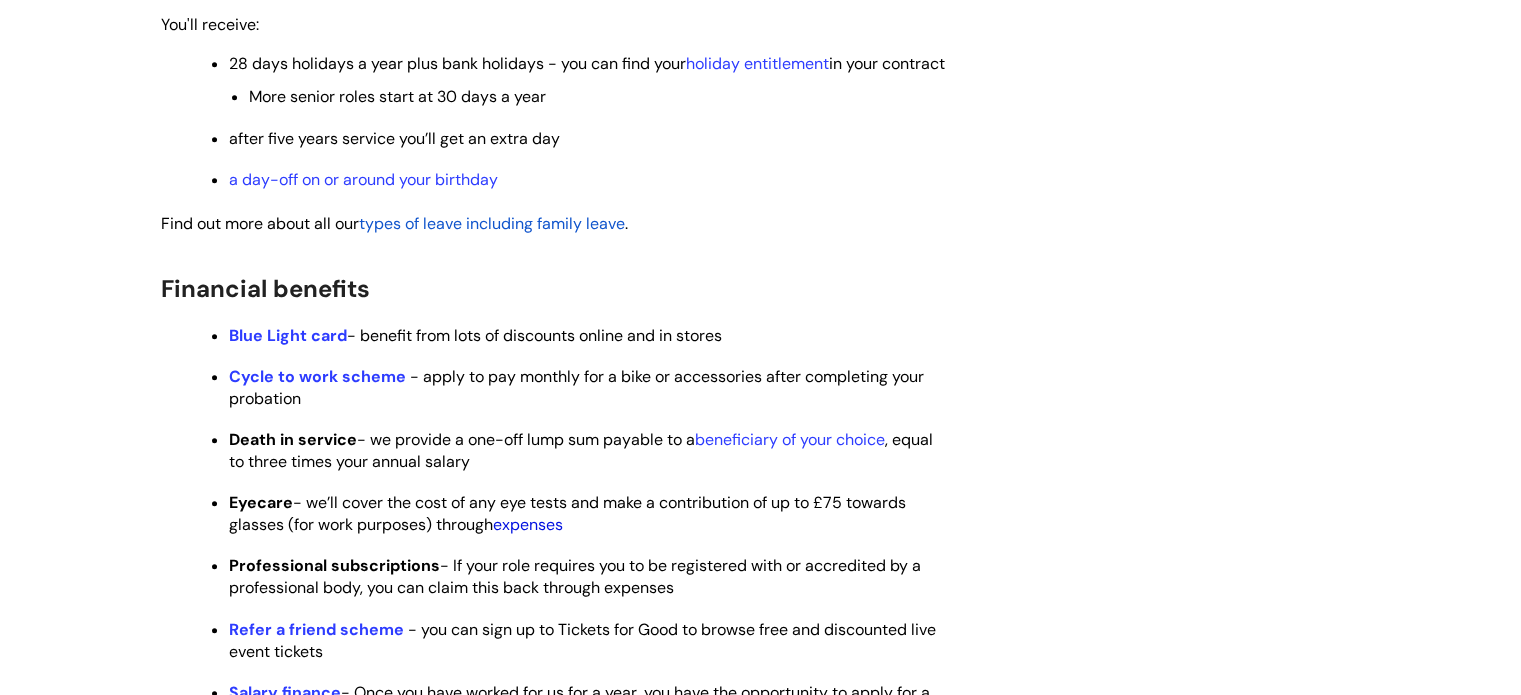 click on "expenses" at bounding box center (528, 524) 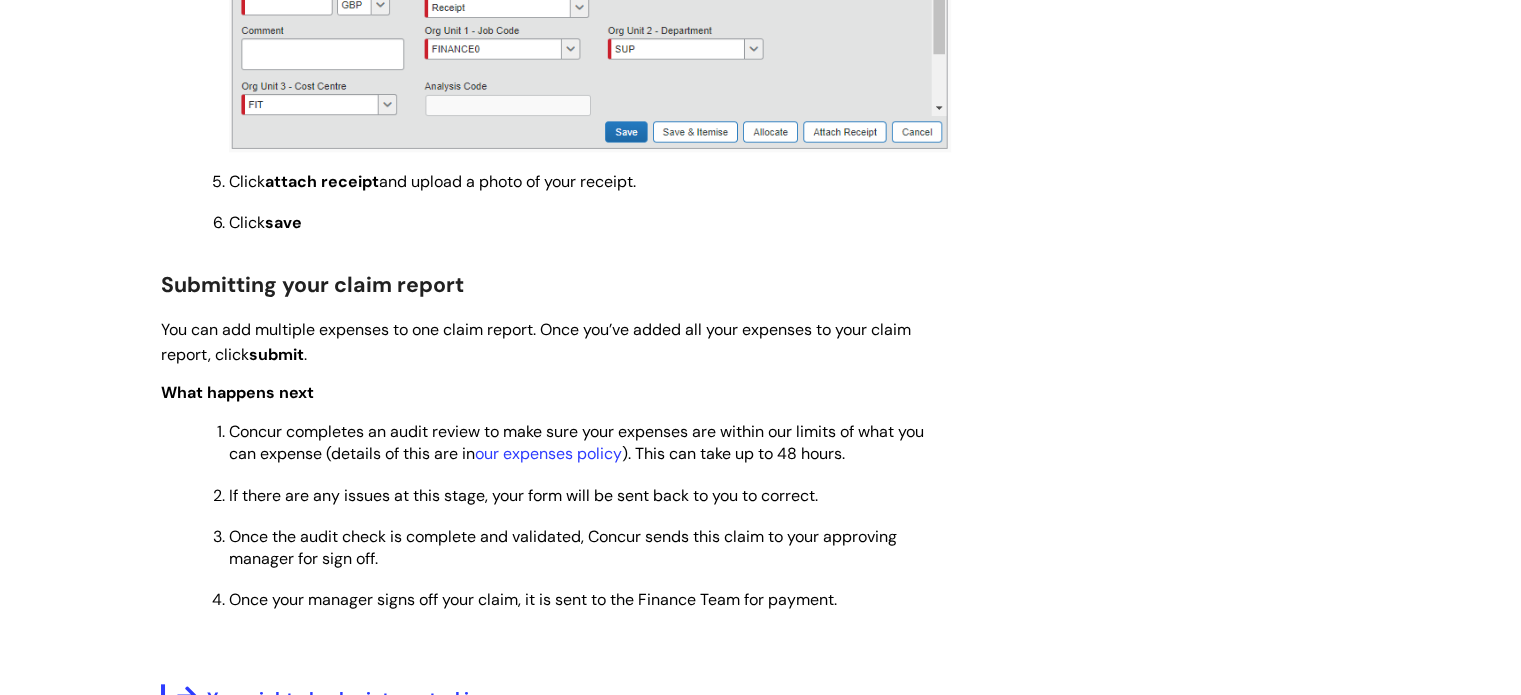 scroll, scrollTop: 2000, scrollLeft: 0, axis: vertical 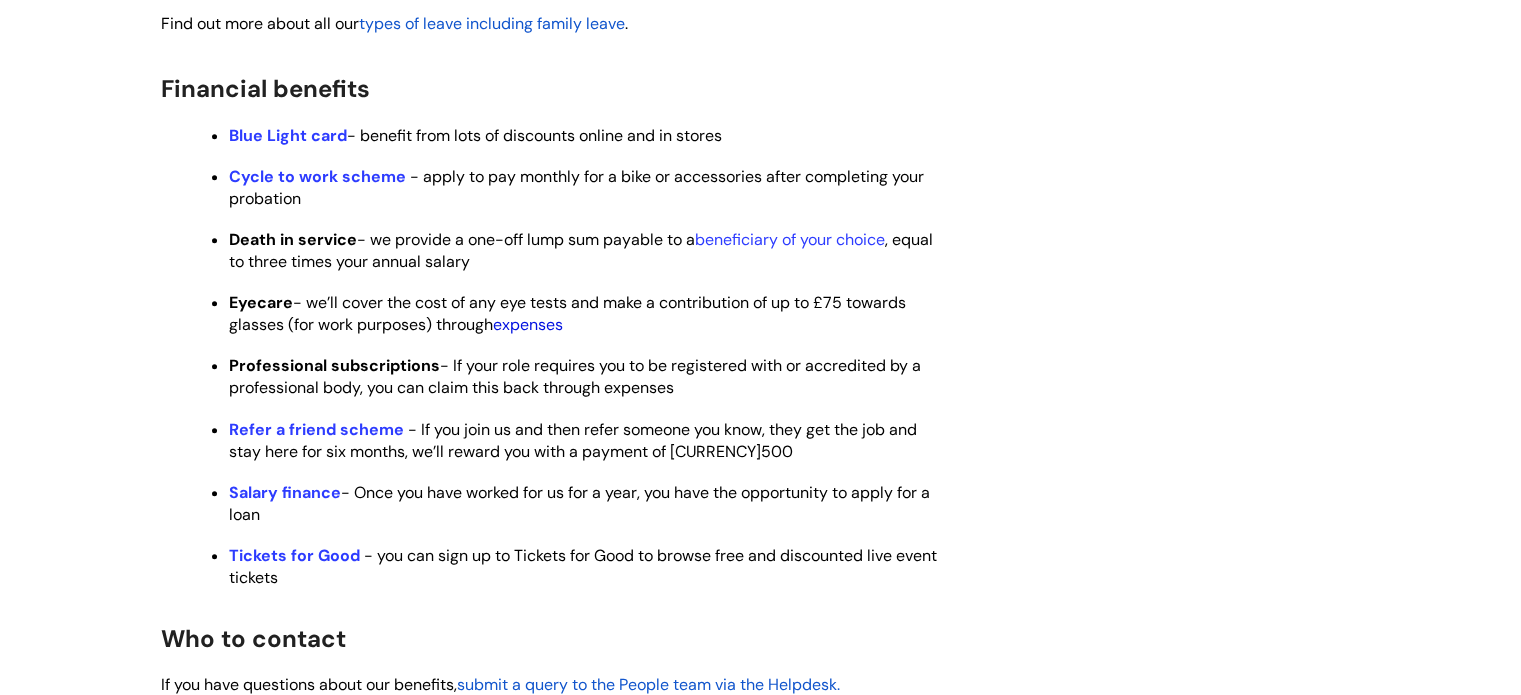 click on "expenses" at bounding box center [528, 324] 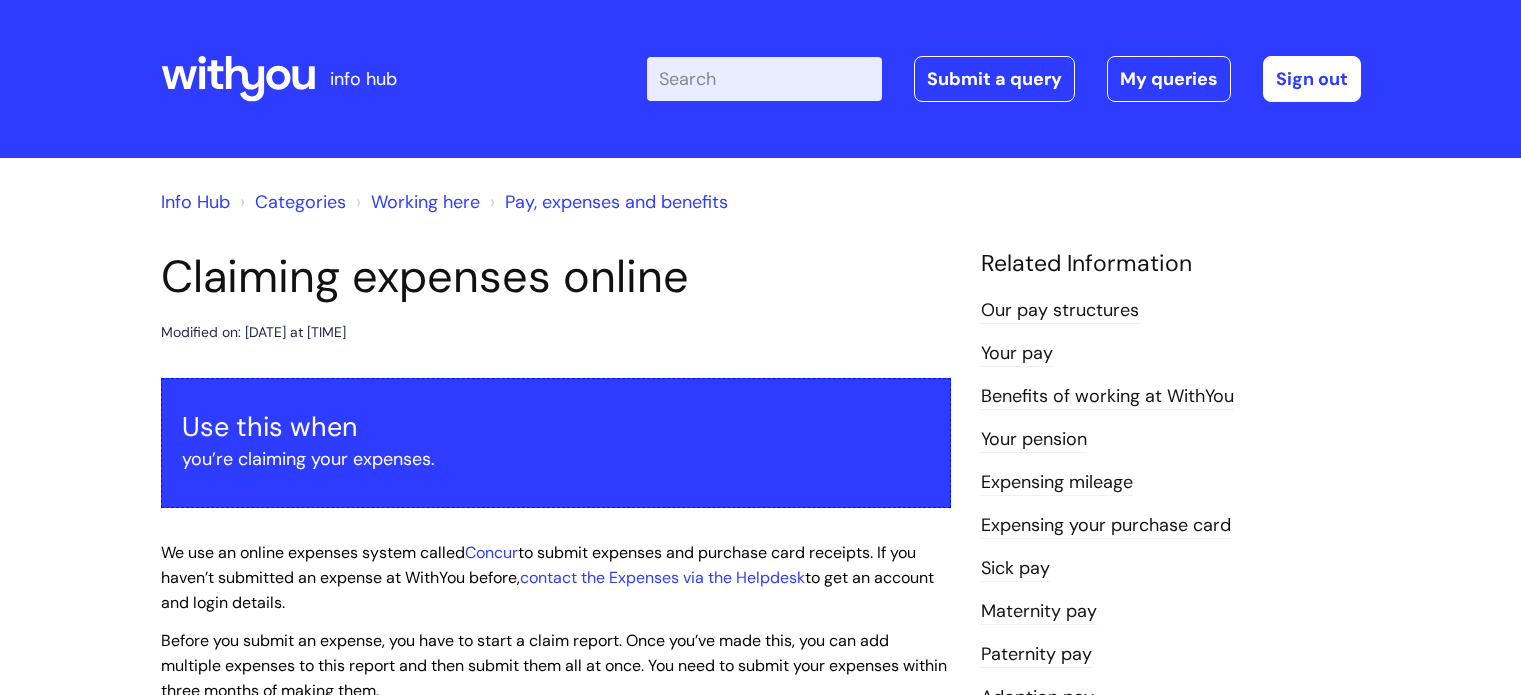 scroll, scrollTop: 0, scrollLeft: 0, axis: both 